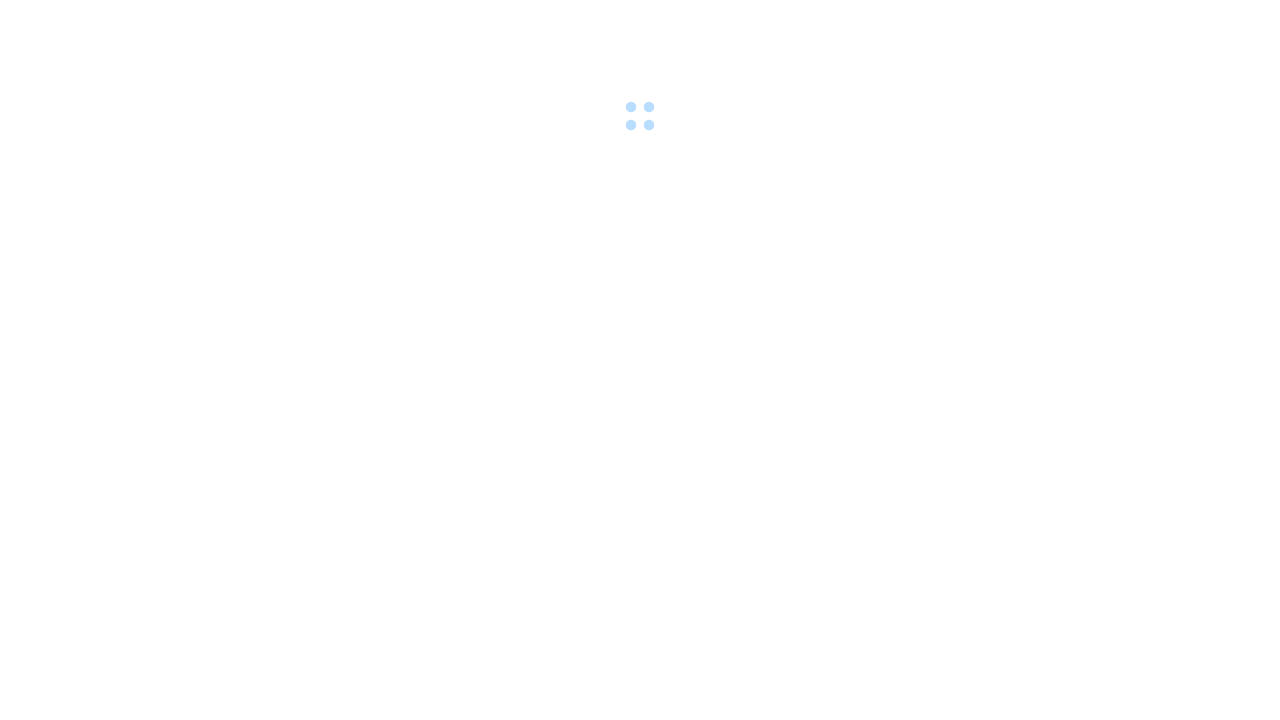 scroll, scrollTop: 0, scrollLeft: 0, axis: both 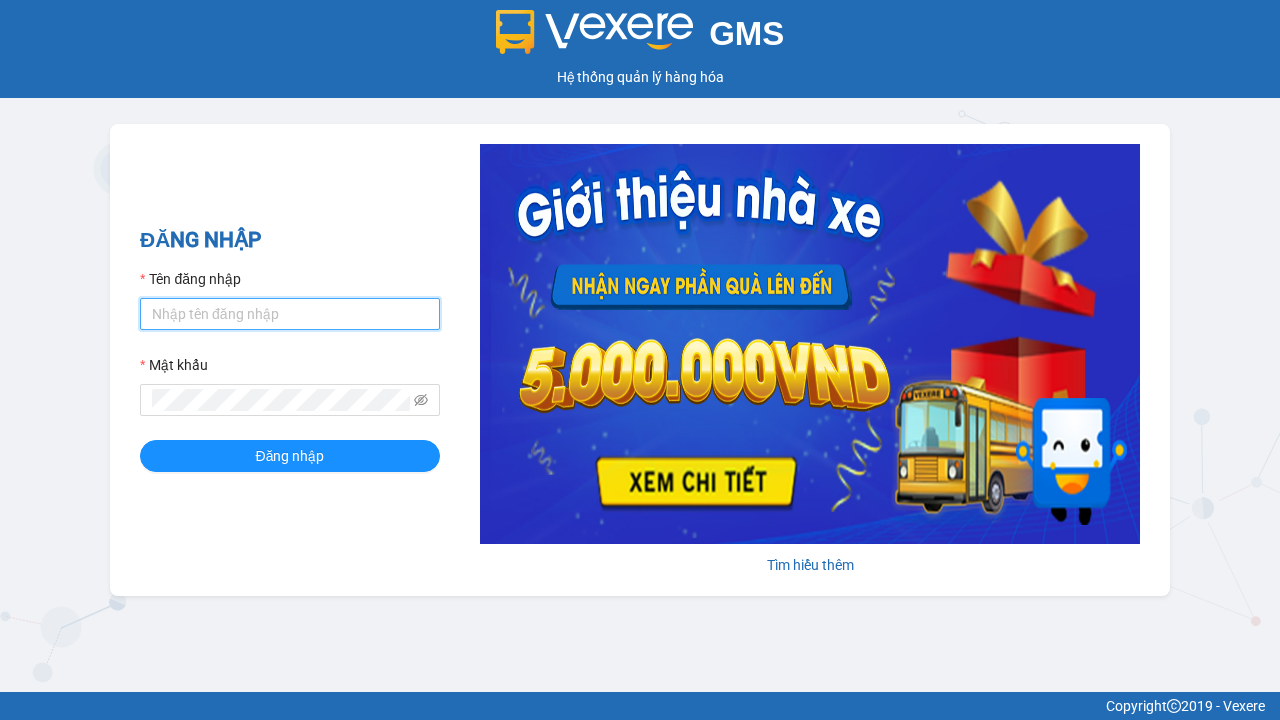 click on "Tên đăng nhập" at bounding box center (290, 314) 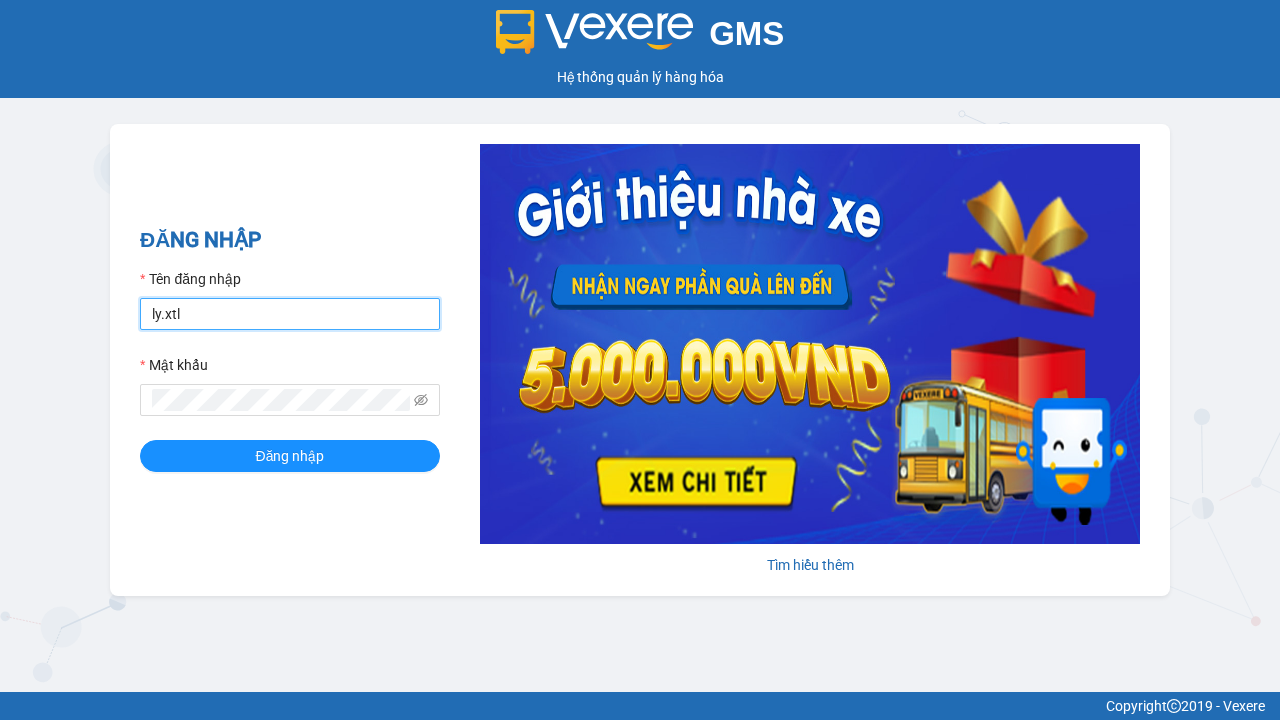 type on "ly.xtl" 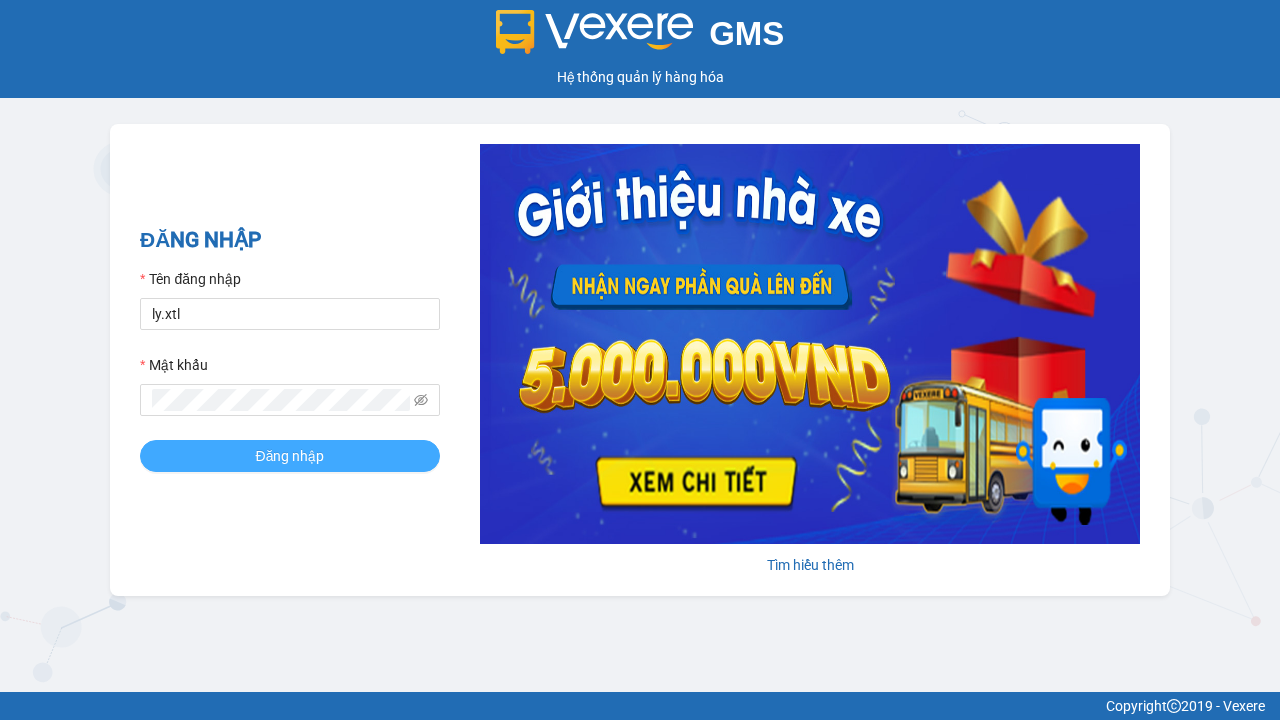 click on "Đăng nhập" at bounding box center (290, 456) 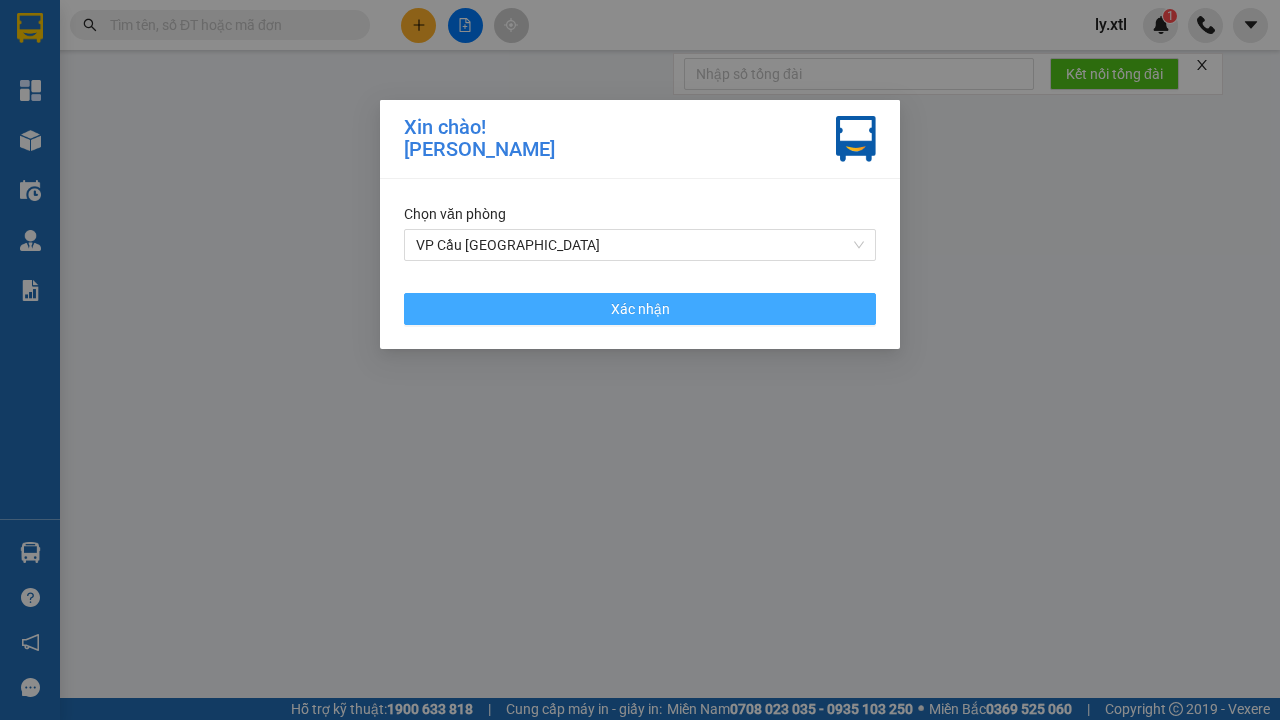 click on "VP Cầu [GEOGRAPHIC_DATA]" at bounding box center [640, 245] 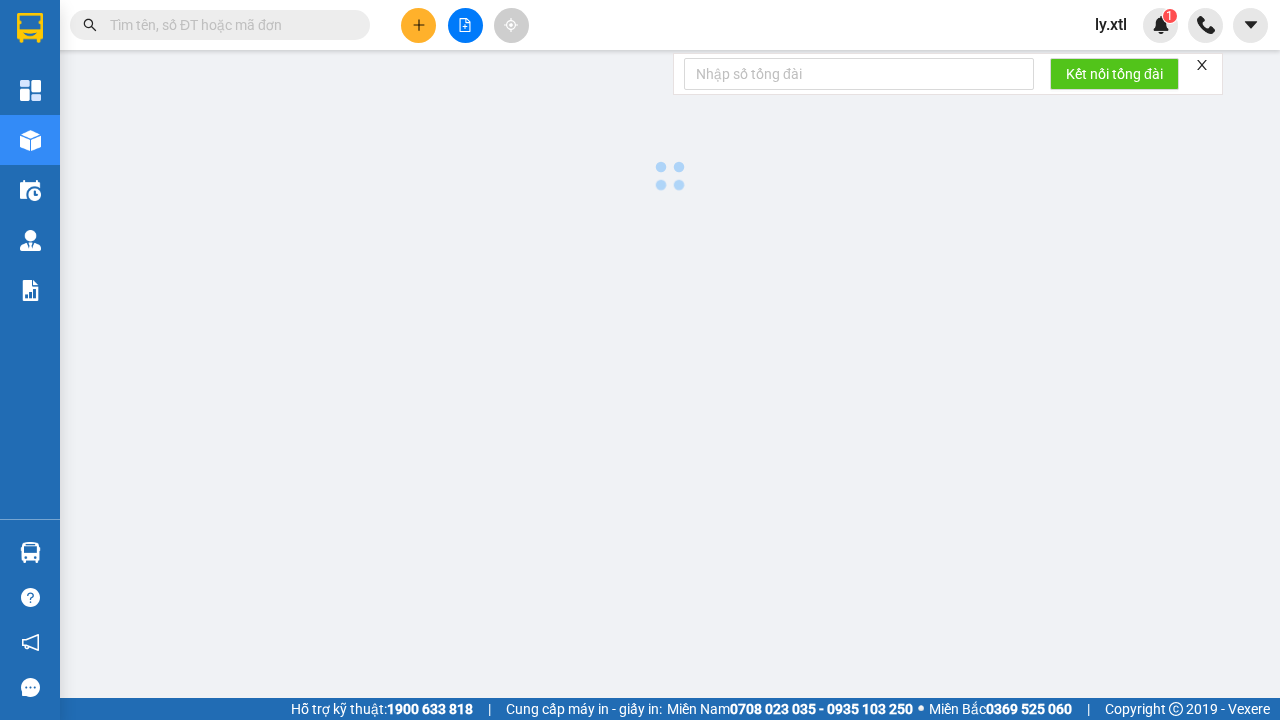 click 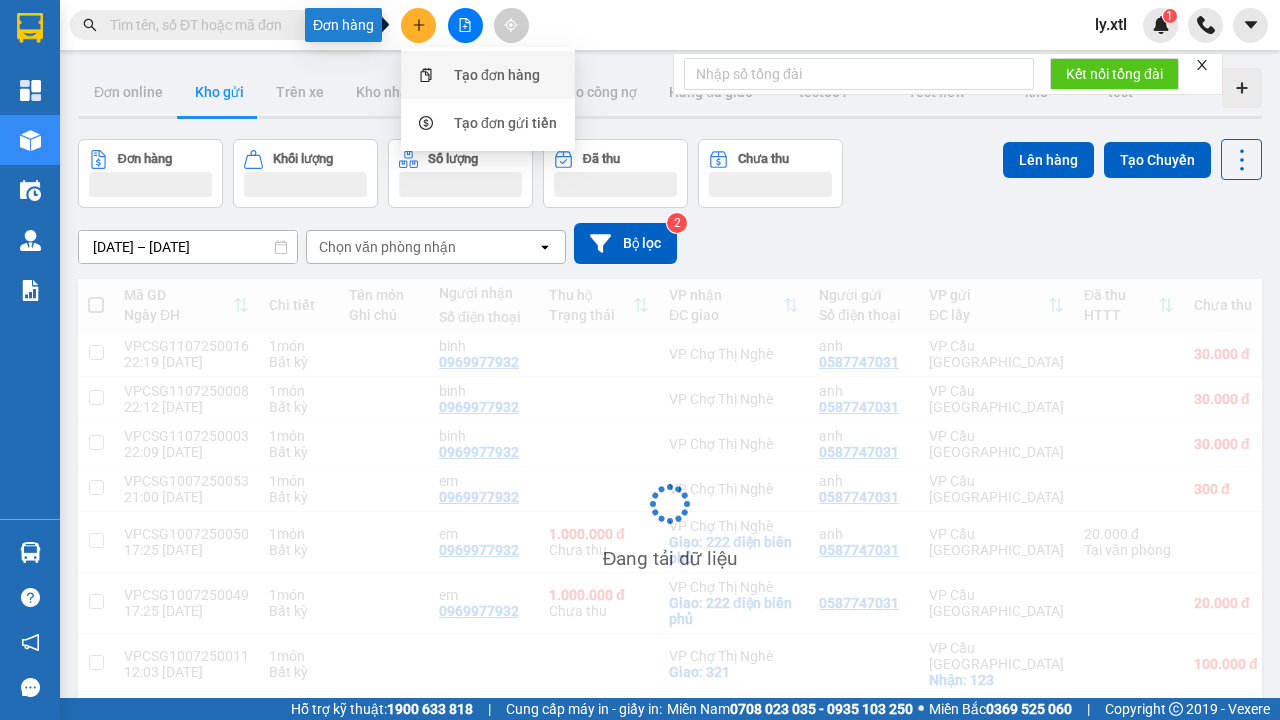 click on "Tạo đơn hàng" at bounding box center [497, 75] 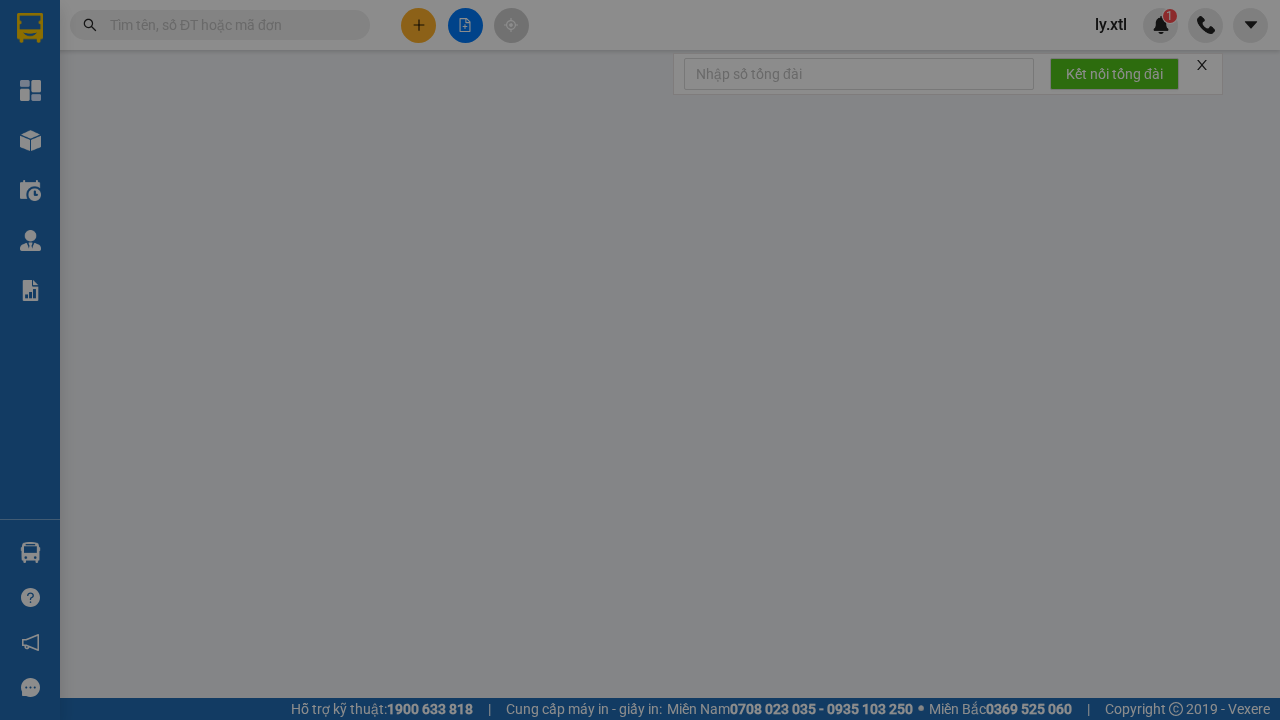 click on "SĐT Người Gửi" at bounding box center [174, 277] 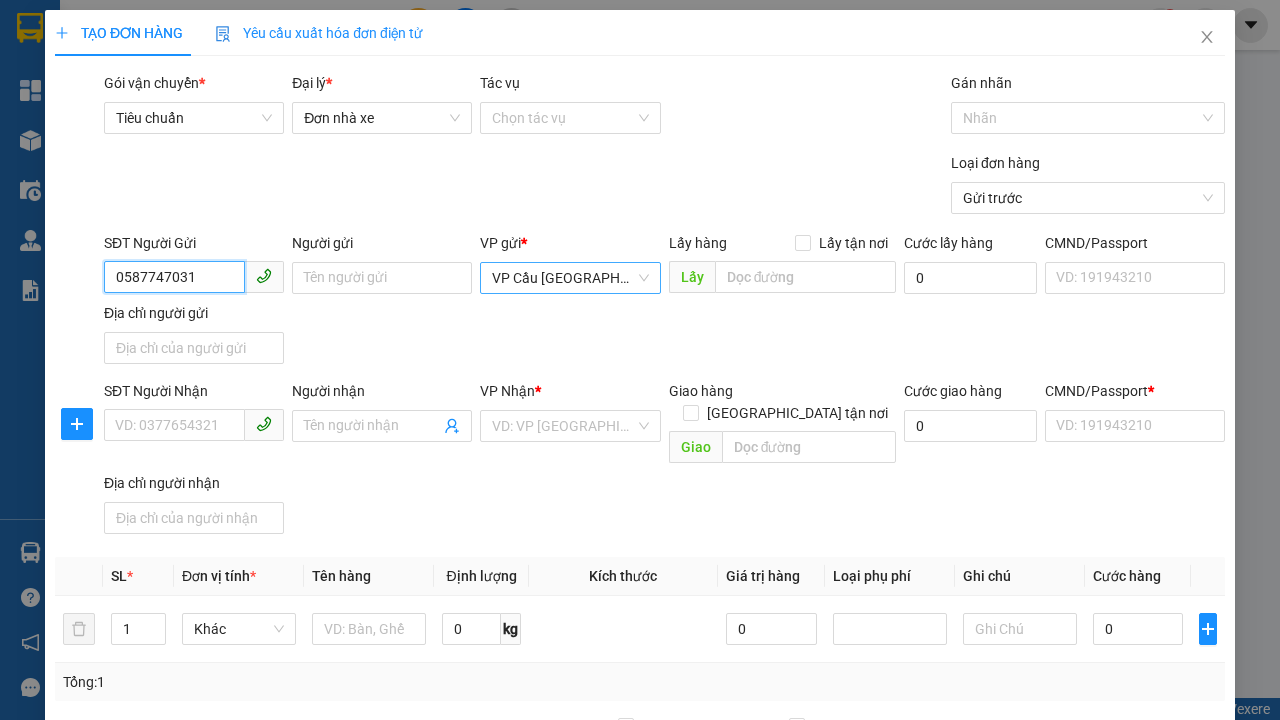 type on "0587747031" 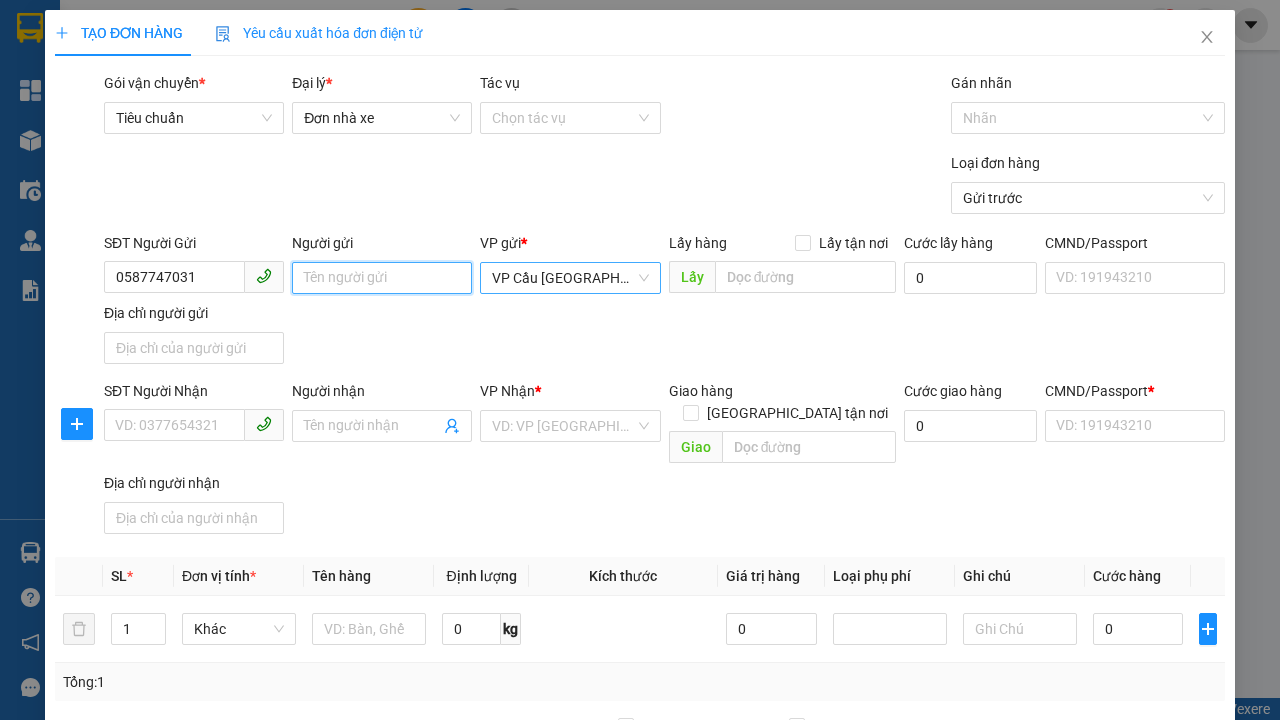 click on "Người gửi" at bounding box center [382, 278] 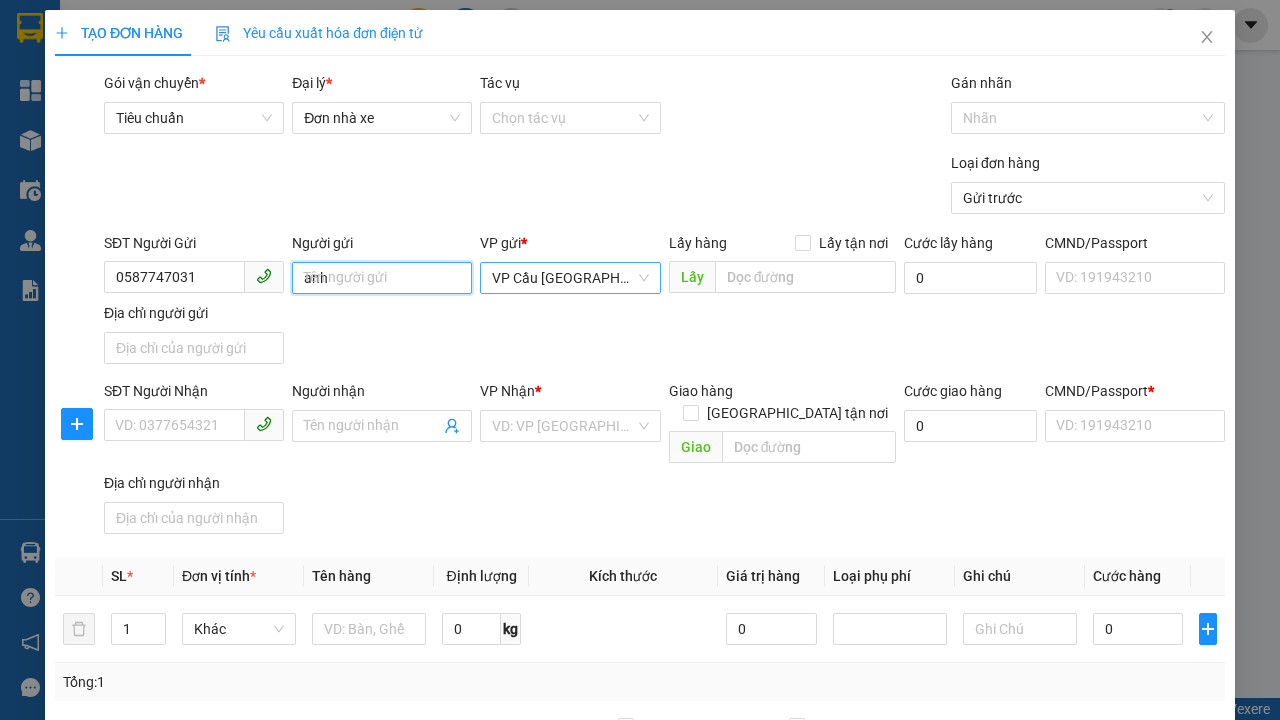 type on "anh" 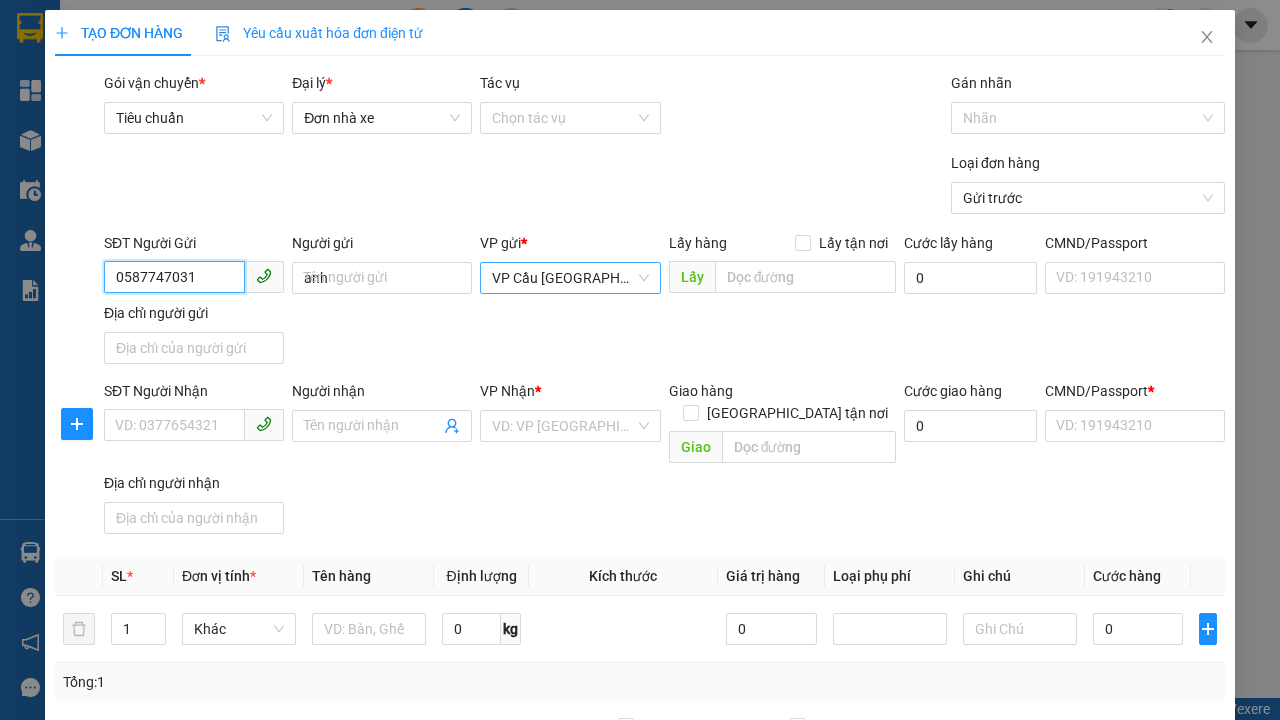 click on "VP Cầu [GEOGRAPHIC_DATA]" at bounding box center [570, 278] 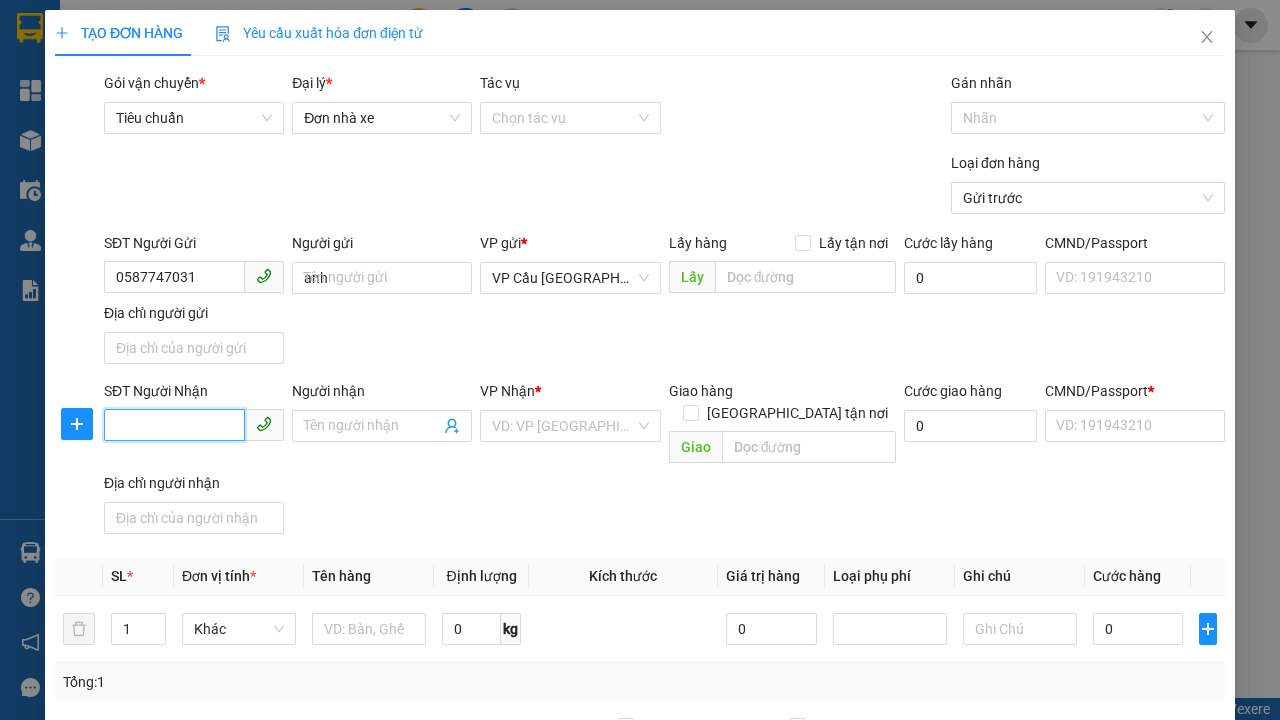 click on "SĐT Người Nhận" at bounding box center [174, 425] 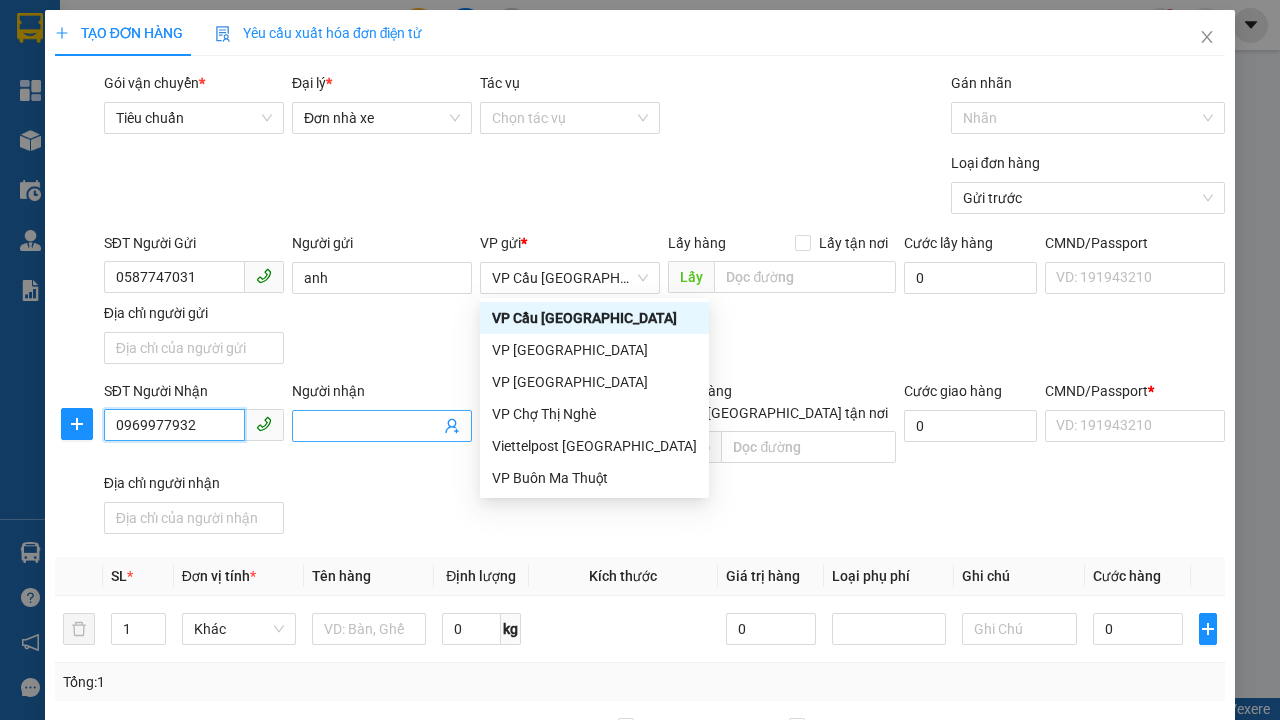 type on "0969977932" 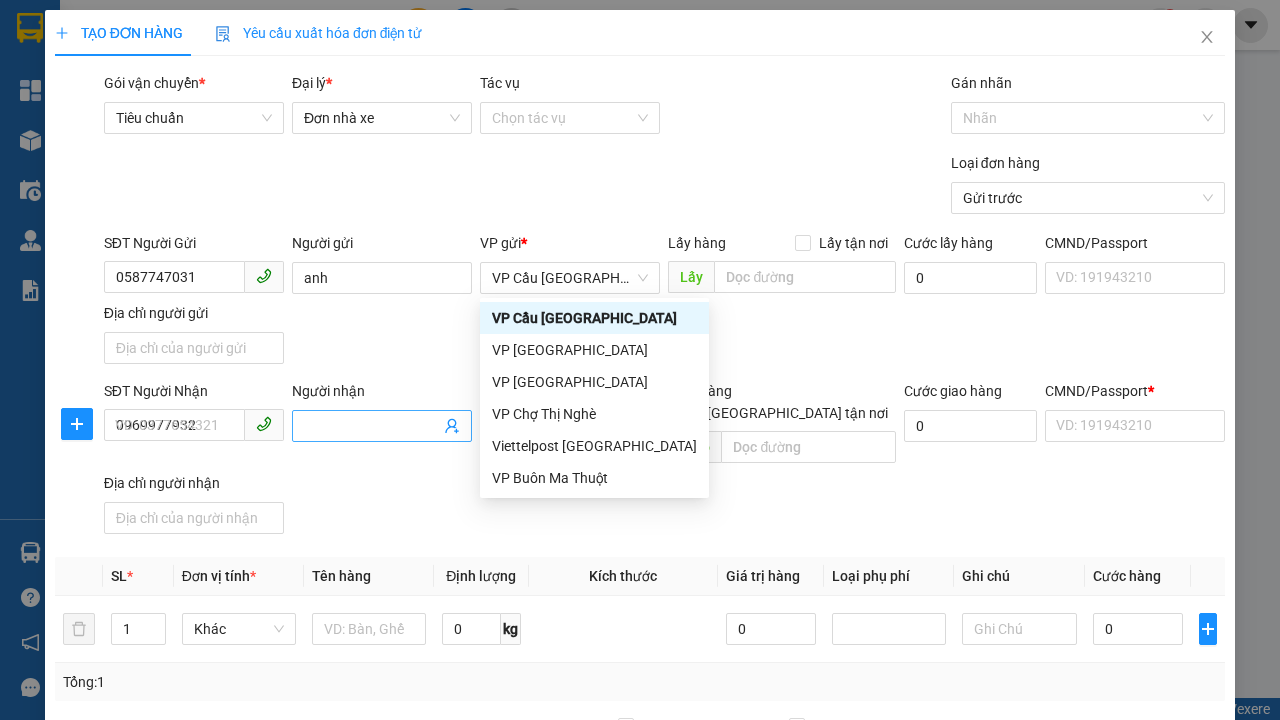 click on "Người nhận" at bounding box center [372, 426] 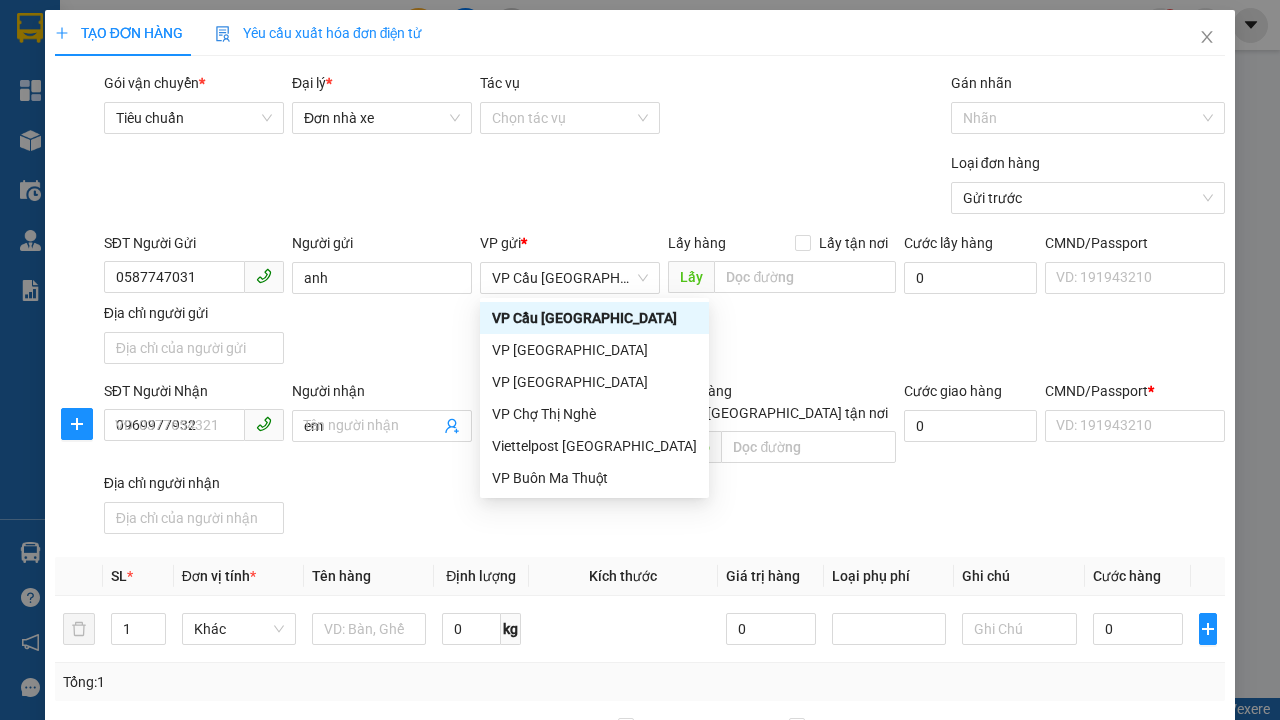 type on "em" 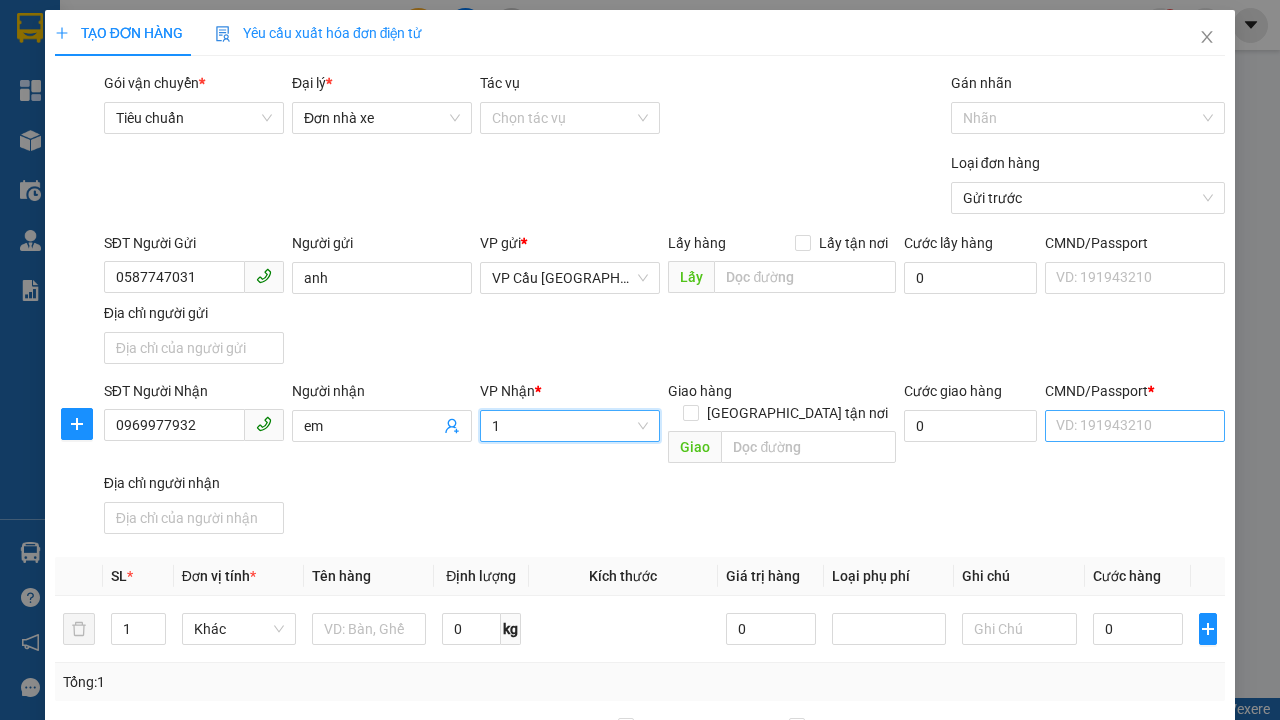 type on "1" 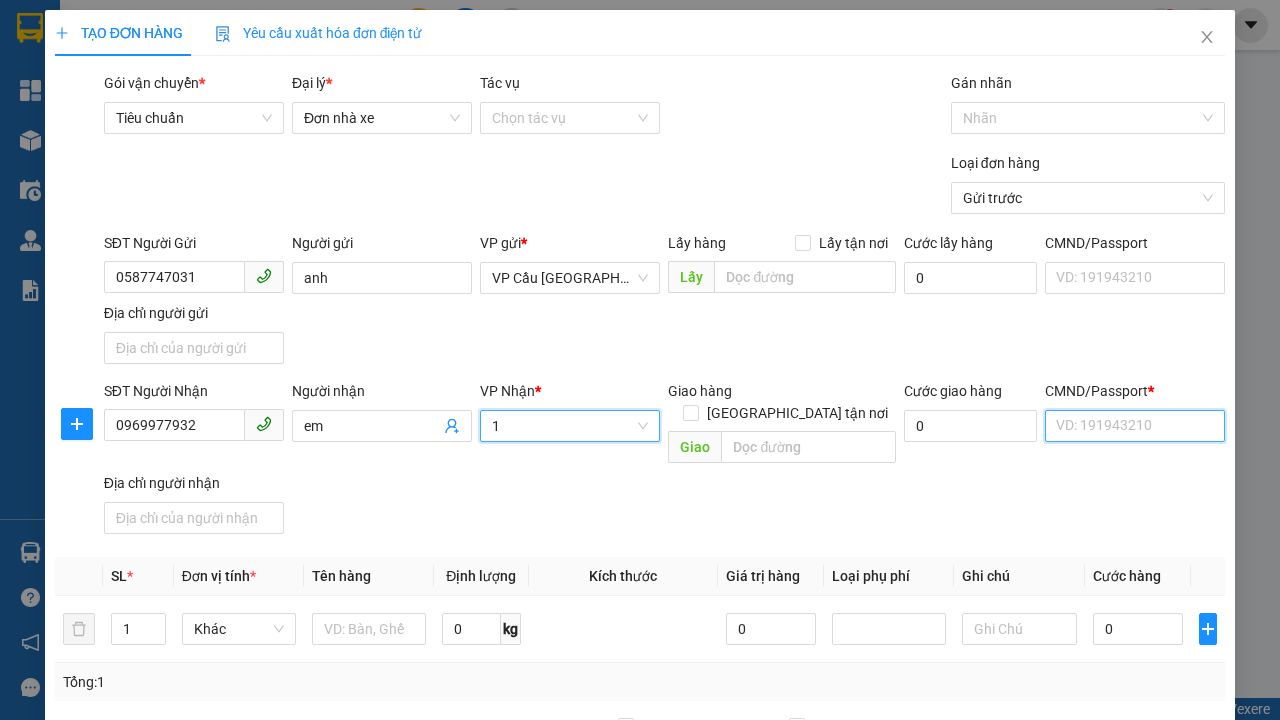 click on "CMND/Passport  *" at bounding box center (1135, 426) 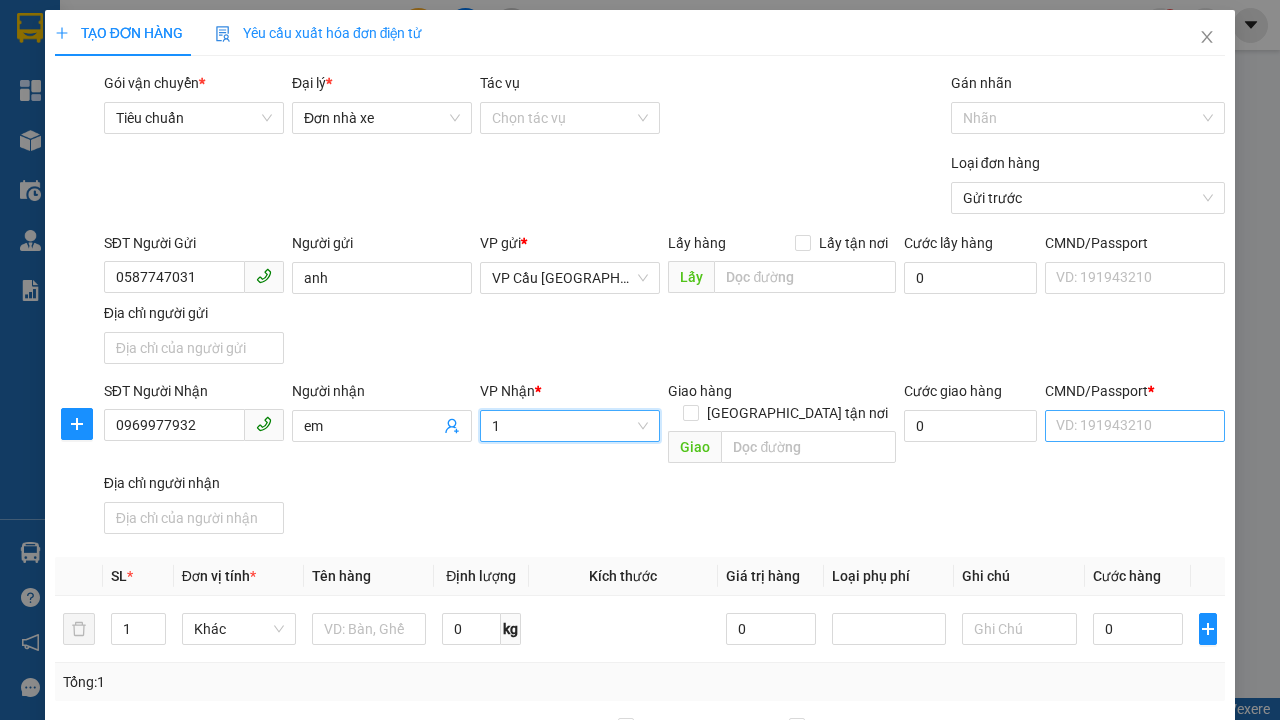 click on "SĐT Người Gửi 0587747031 Người gửi anh VP gửi  * VP Cầu [GEOGRAPHIC_DATA] Lấy hàng Lấy tận nơi Lấy Cước lấy hàng 0 CMND/Passport VD: [PASSPORT] Địa chỉ người gửi" at bounding box center (664, 302) 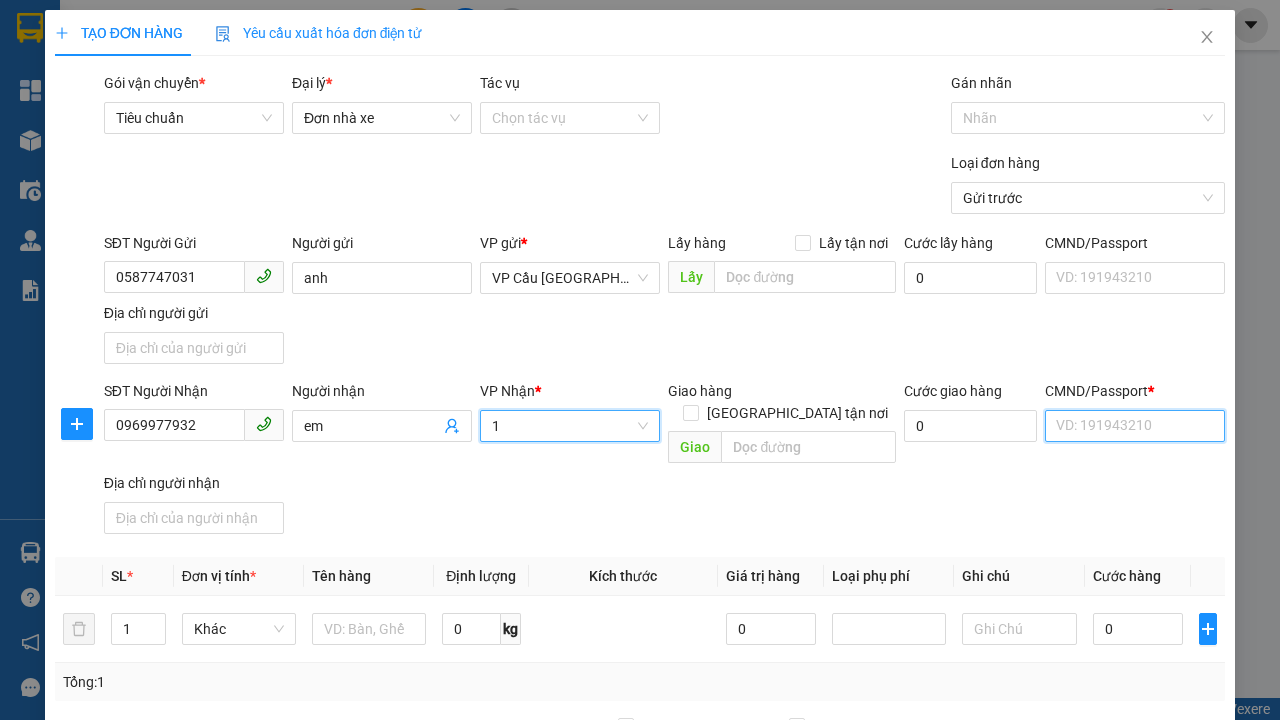 click on "CMND/Passport  *" at bounding box center [1135, 426] 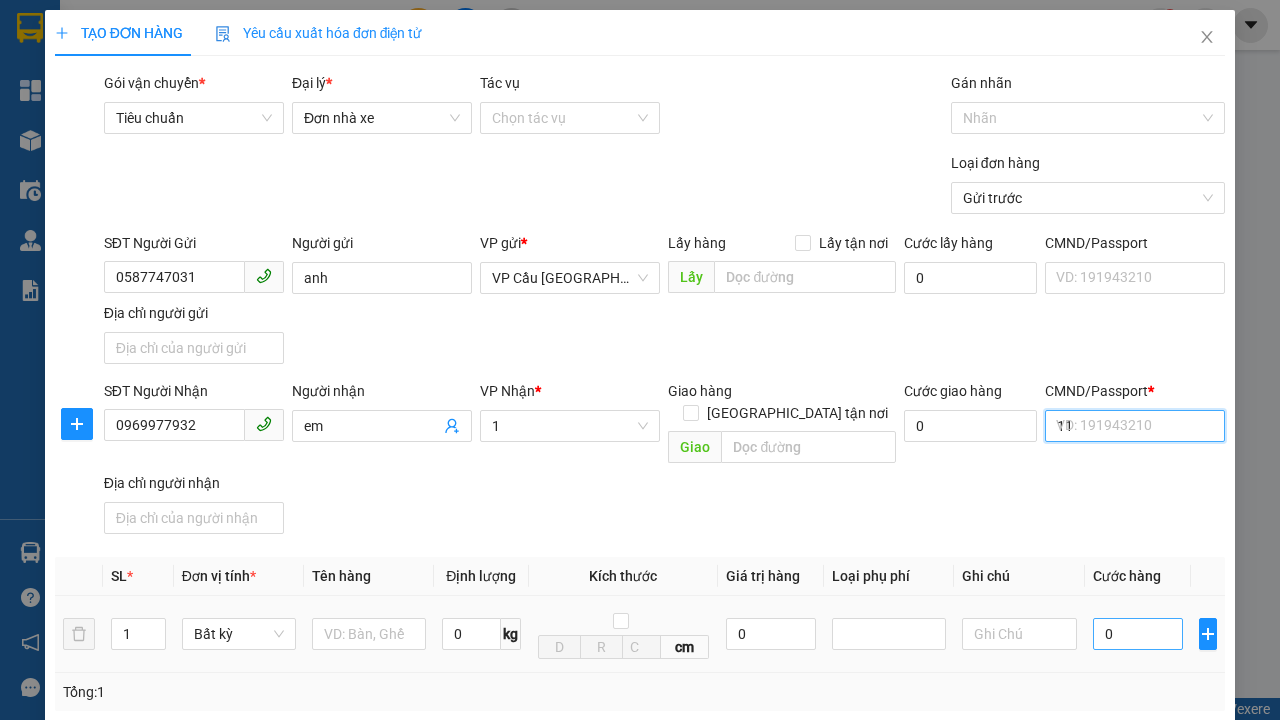 type on "11" 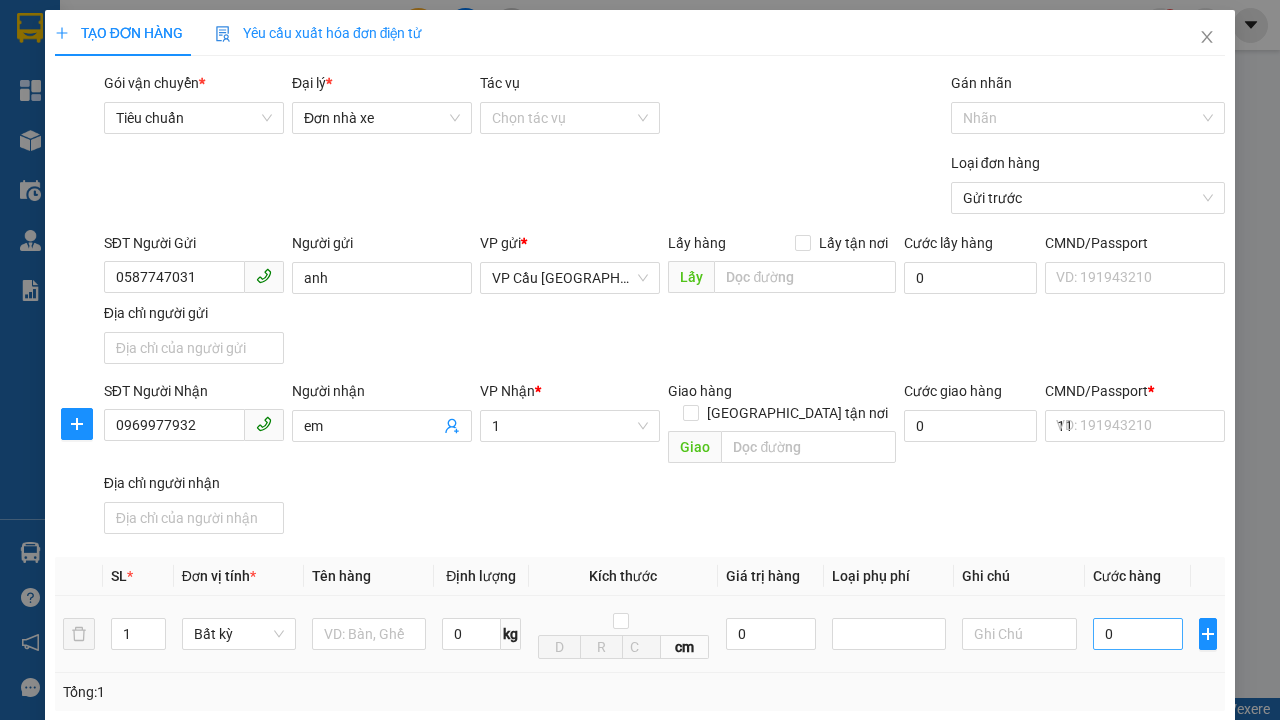 click on "SĐT Người Nhận 0969977932 Người nhận em VP Nhận  * 1 Giao hàng [GEOGRAPHIC_DATA] tận nơi Giao Cước giao hàng 0 CMND/Passport  * 11 VD: [PASSPORT] Địa chỉ người nhận" at bounding box center (664, 461) 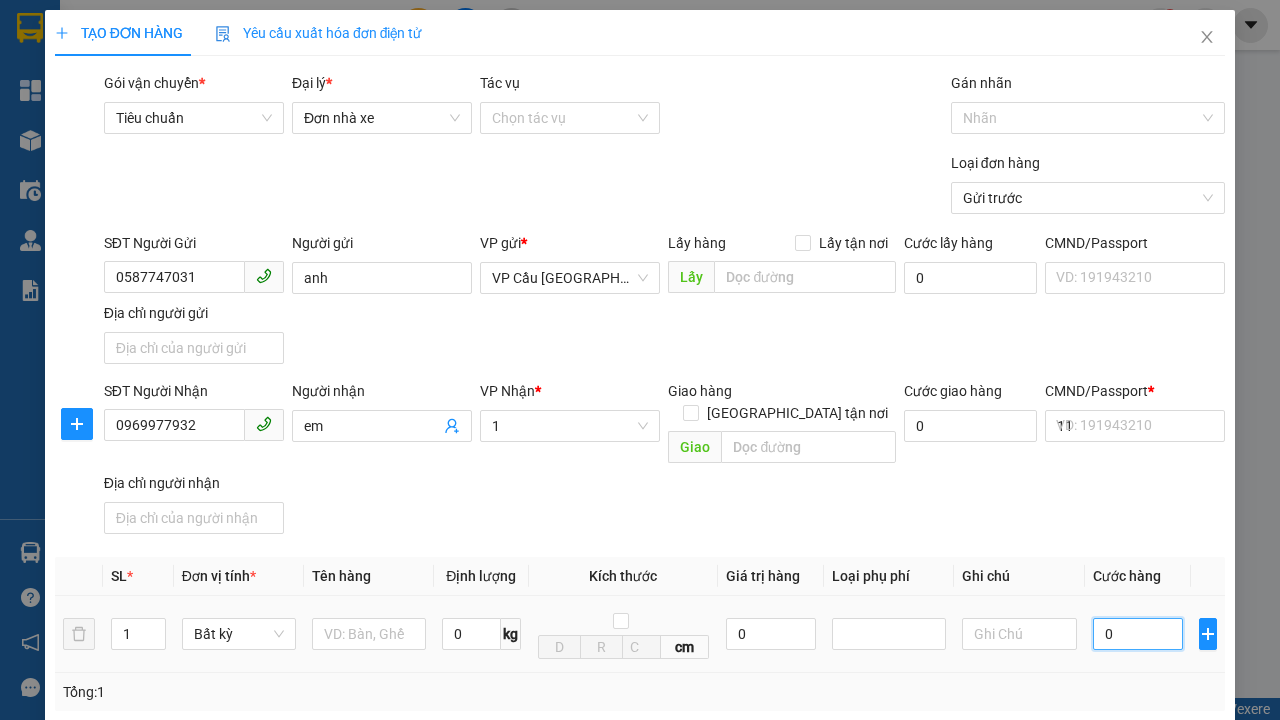 click on "0" at bounding box center [1138, 634] 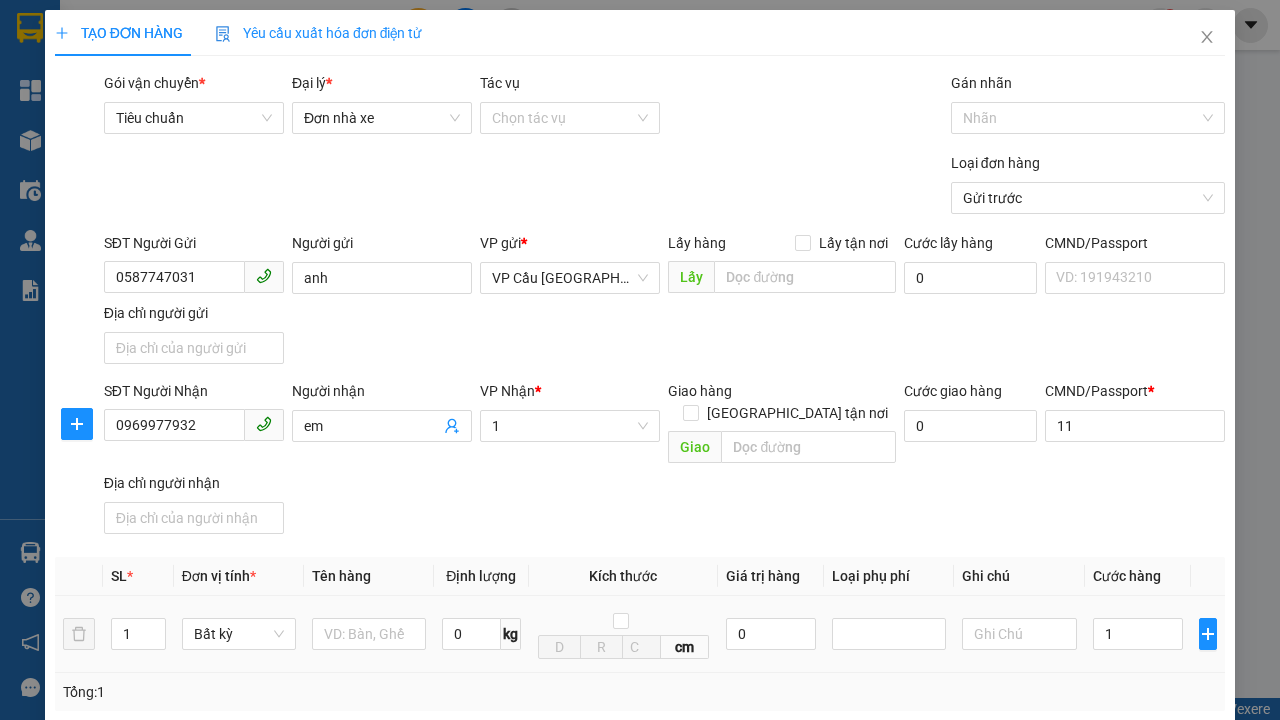 click on "Ghi chú" at bounding box center (1019, 576) 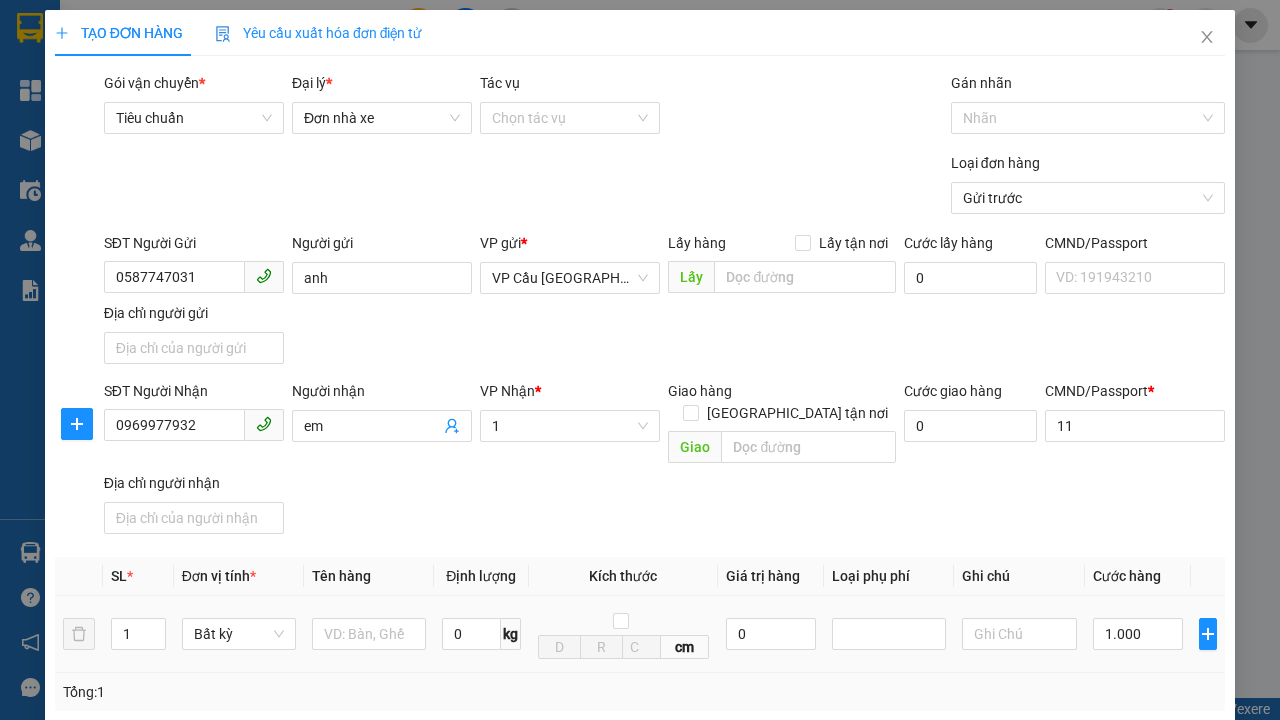 type on "300" 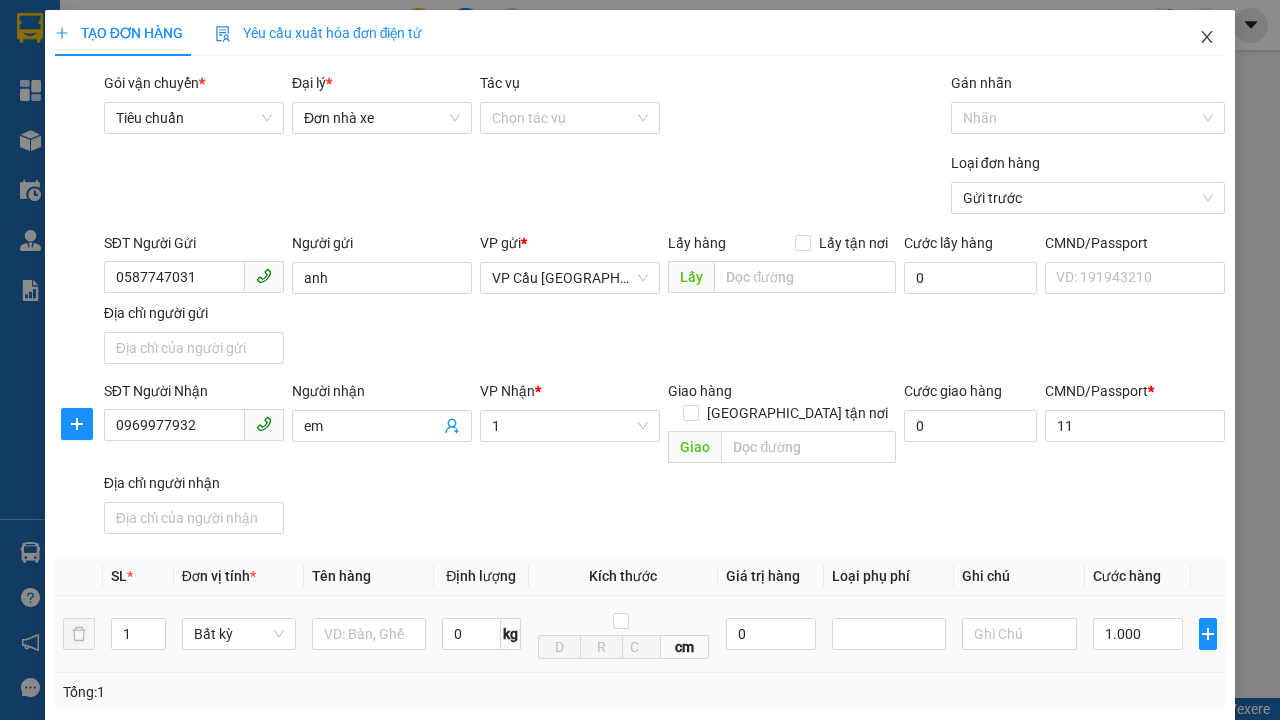 click 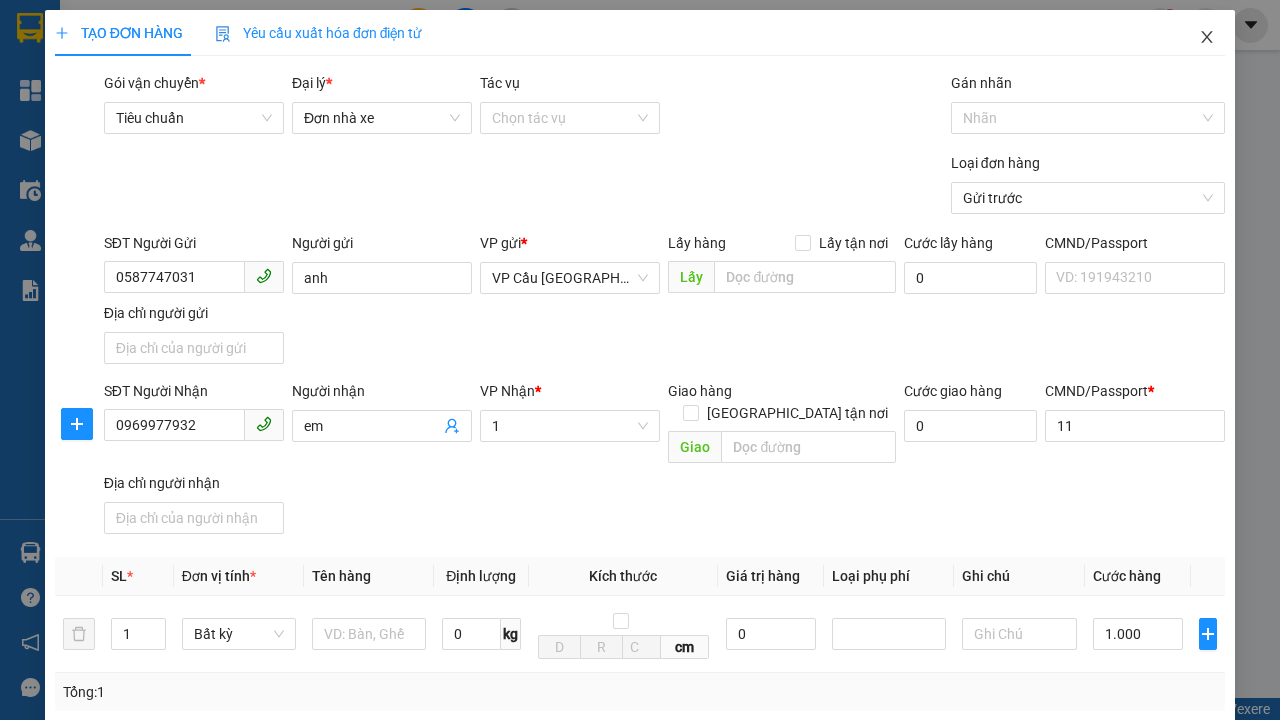scroll, scrollTop: 0, scrollLeft: 0, axis: both 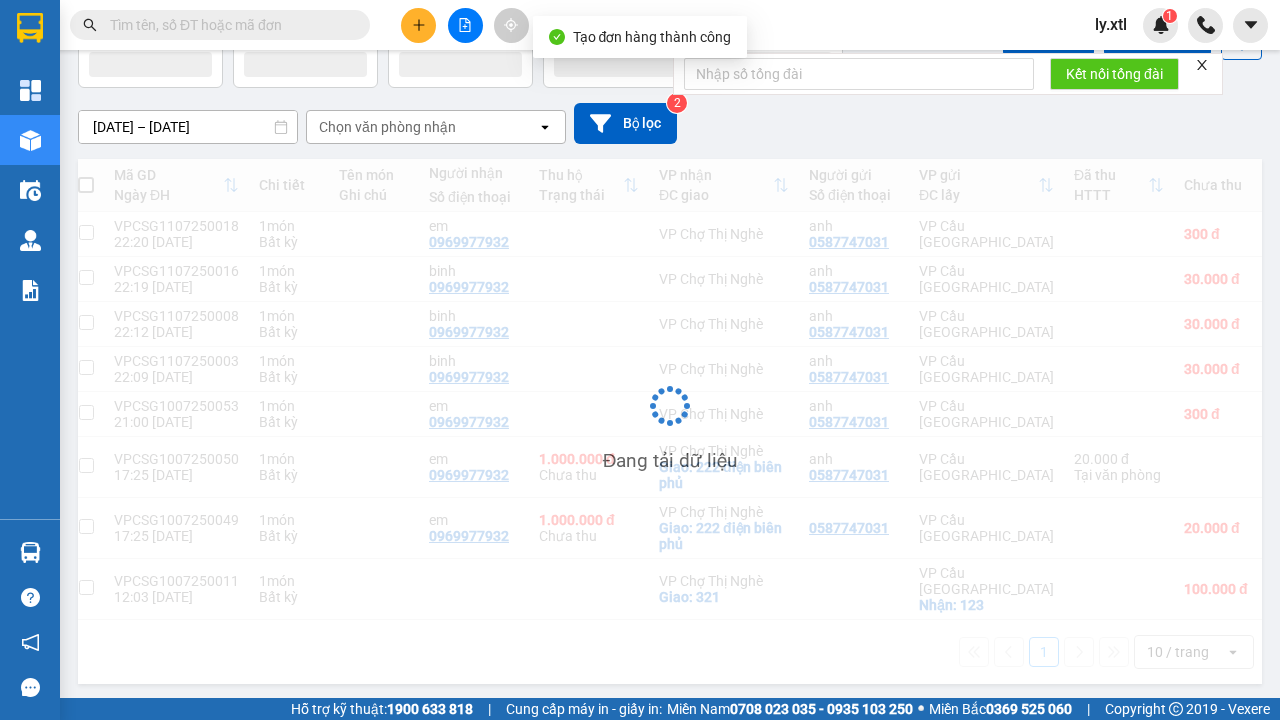 click at bounding box center [86, 232] 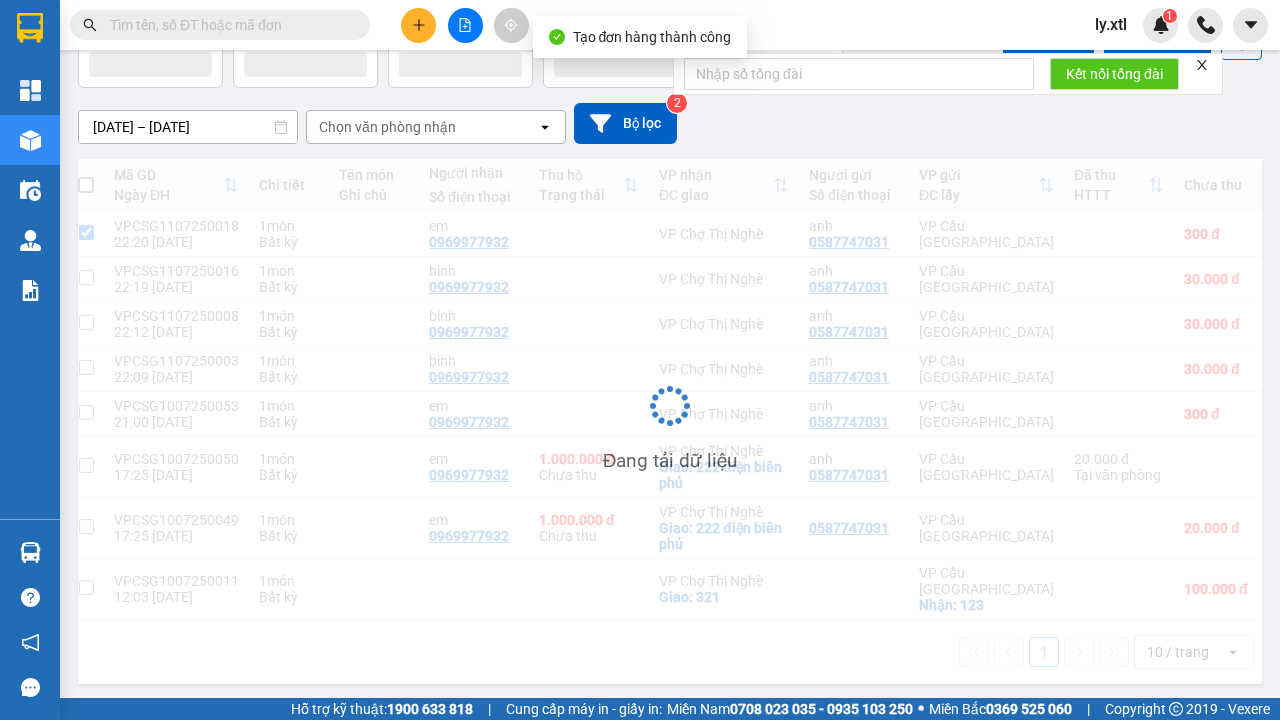 checkbox on "true" 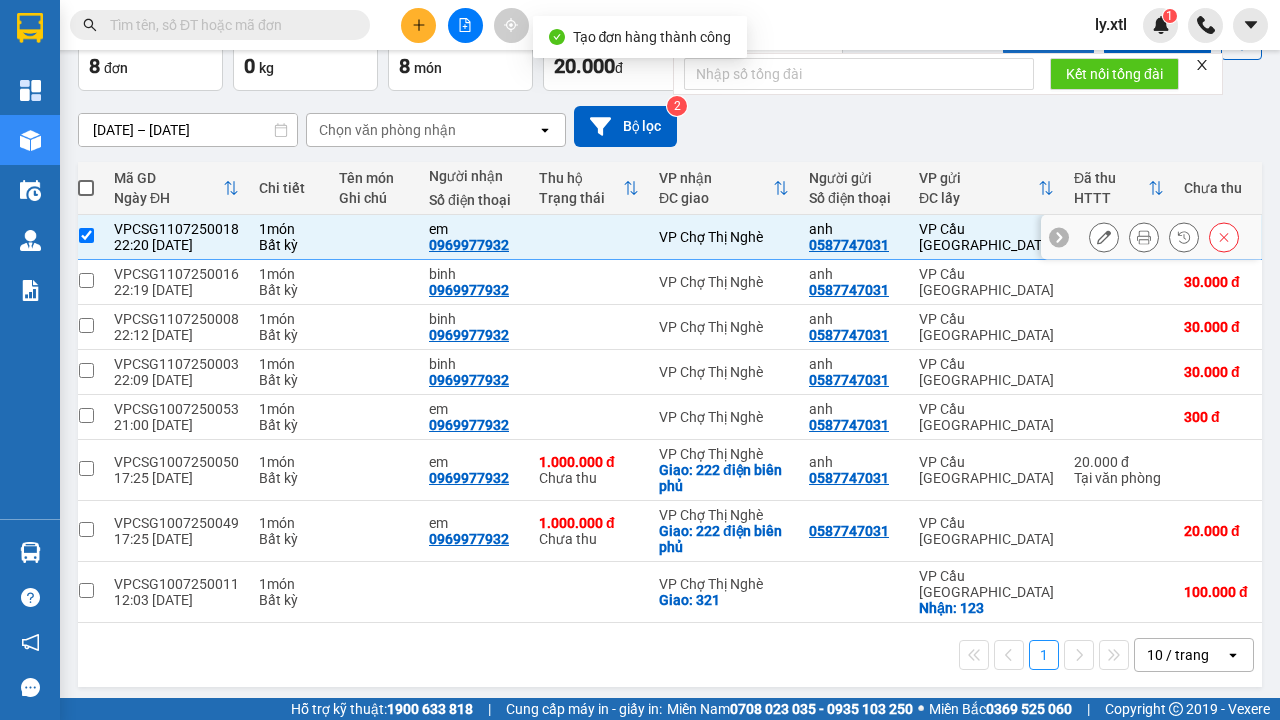 click on "Lên hàng" at bounding box center [1048, 40] 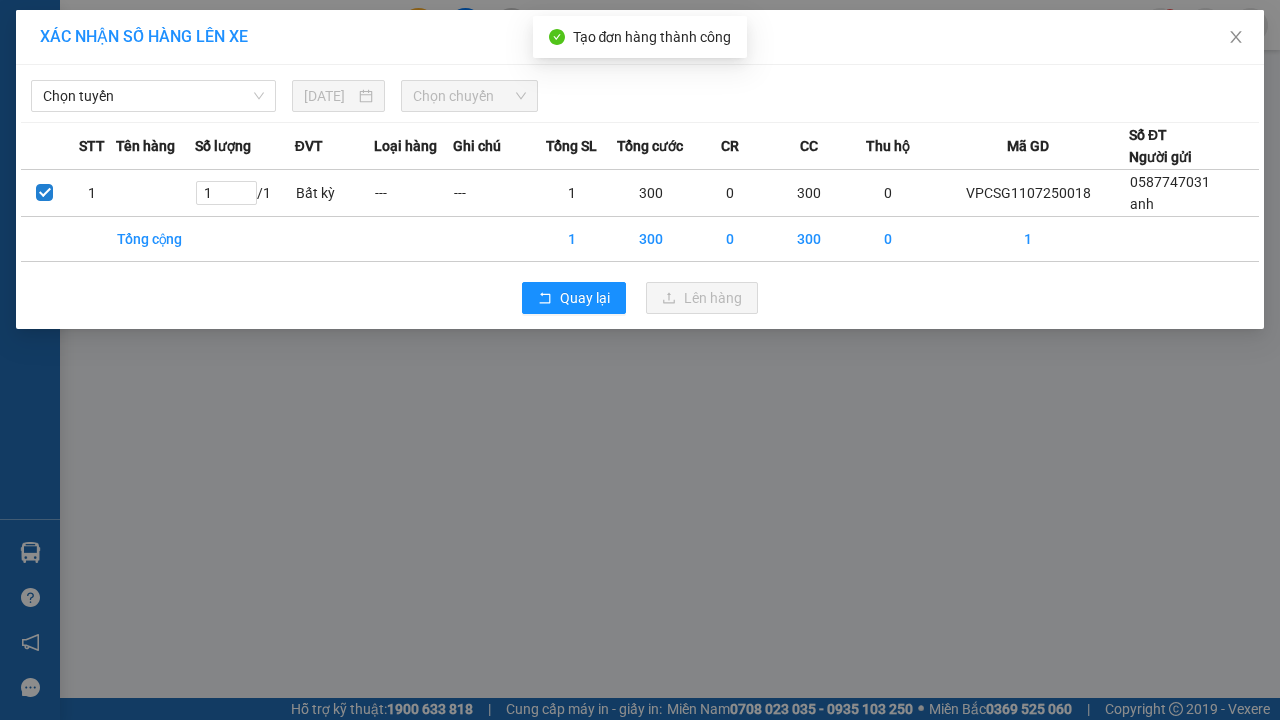 click on "Chọn tuyến" at bounding box center [153, 96] 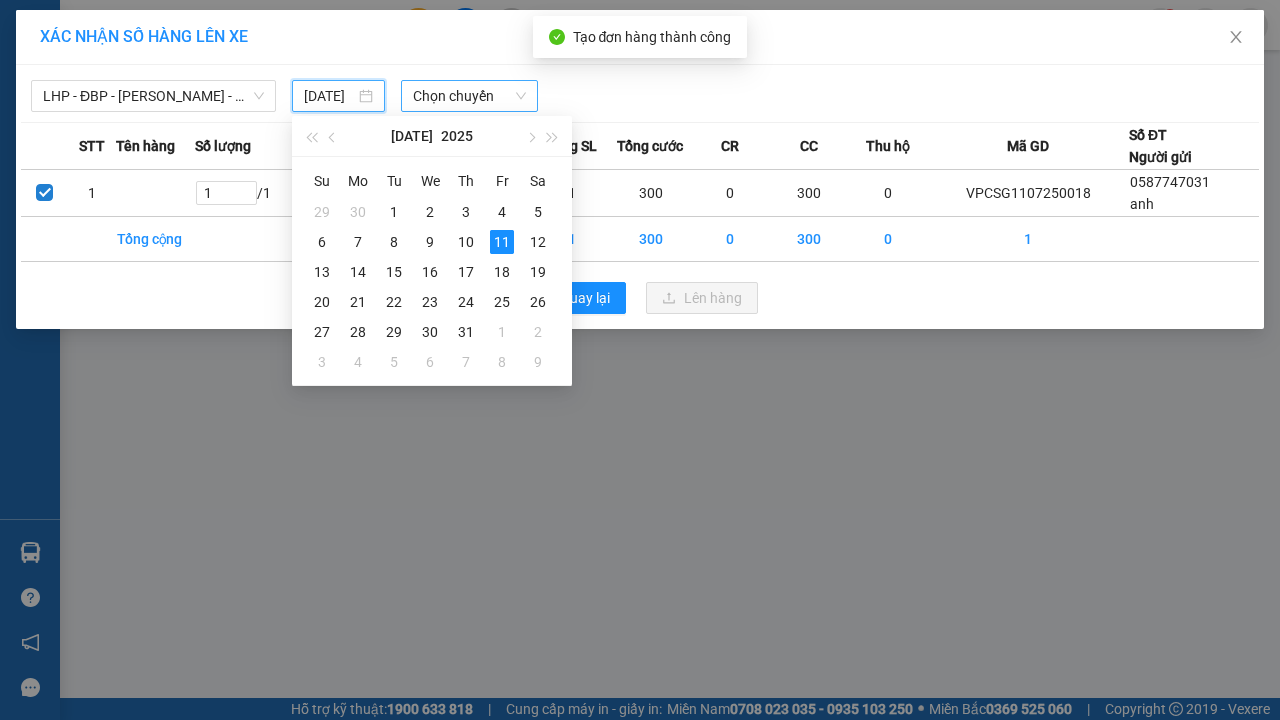 click on "11" at bounding box center (502, 242) 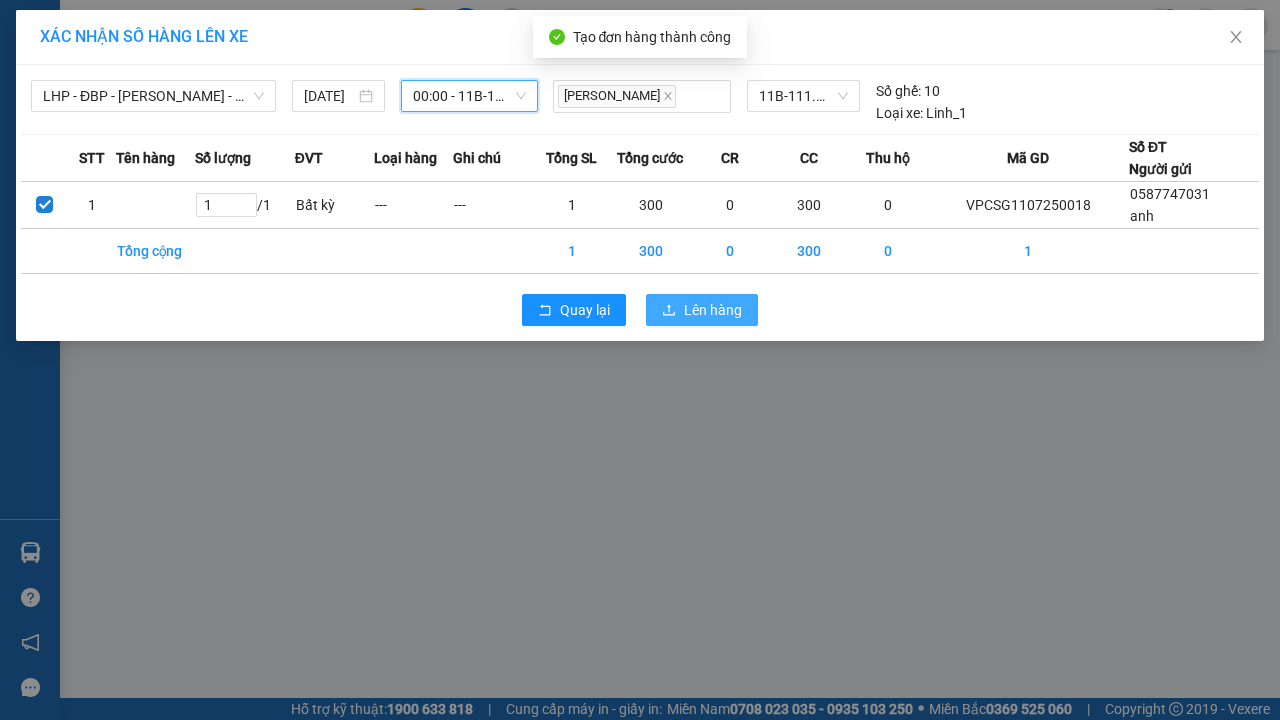 click on "Lên hàng" at bounding box center (713, 310) 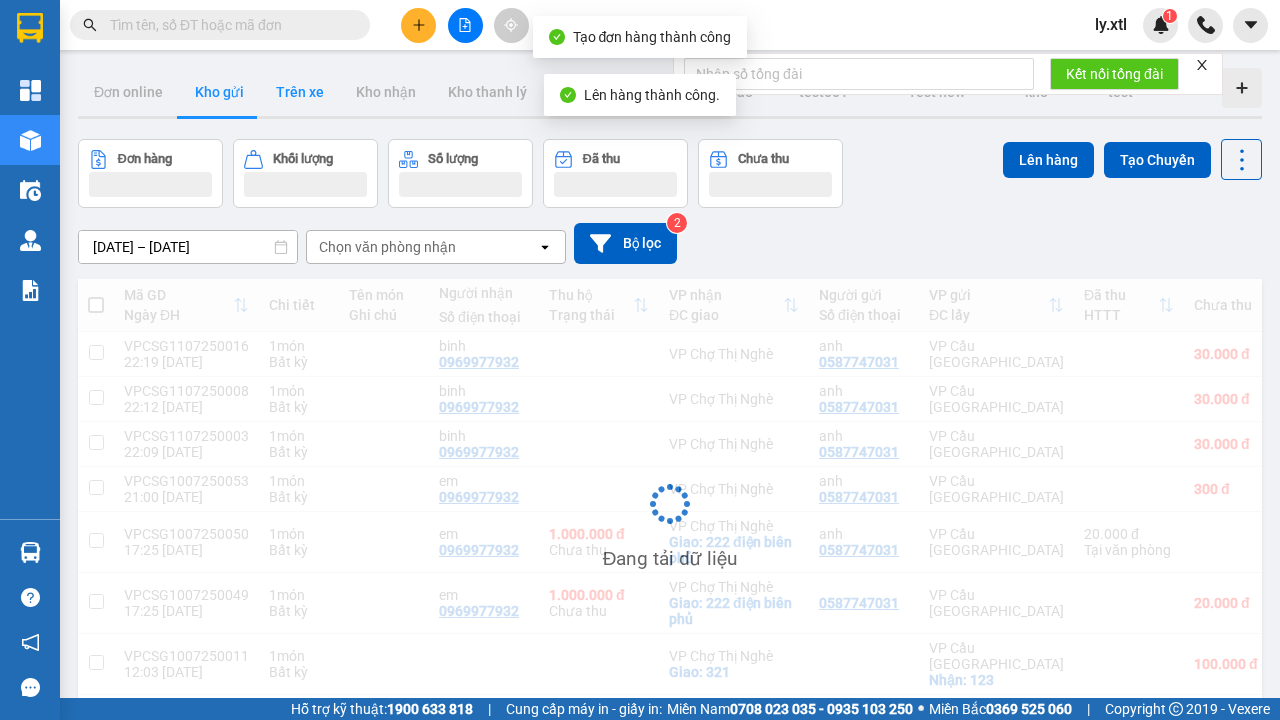 click on "Trên xe" at bounding box center (300, 92) 